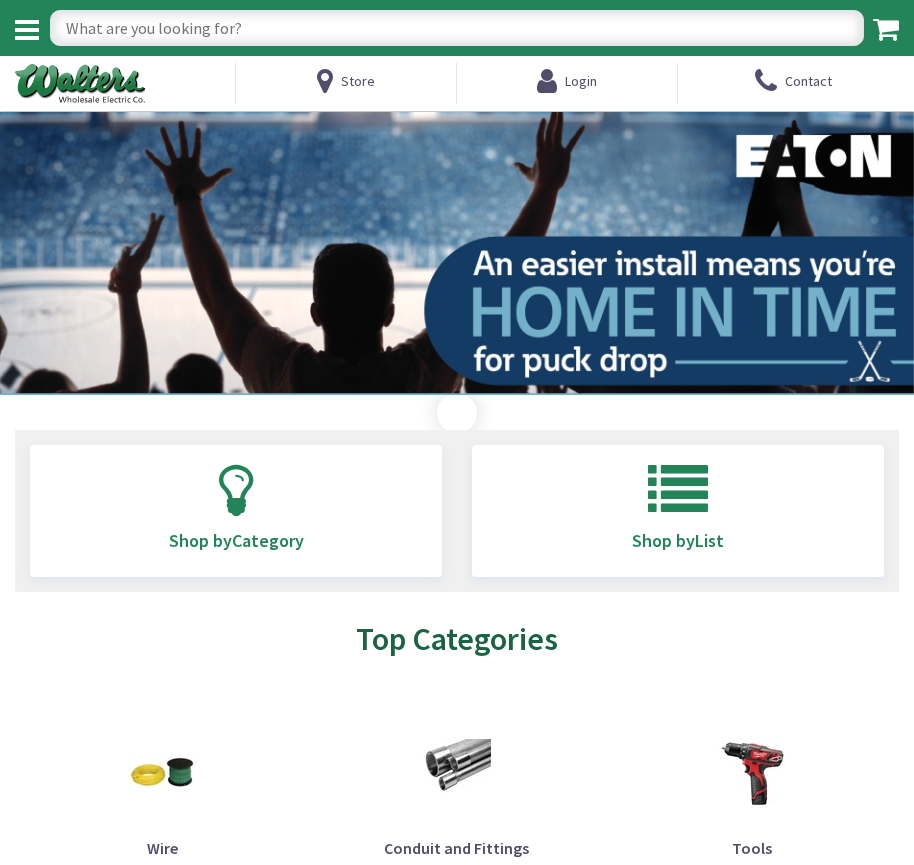 scroll, scrollTop: 0, scrollLeft: 0, axis: both 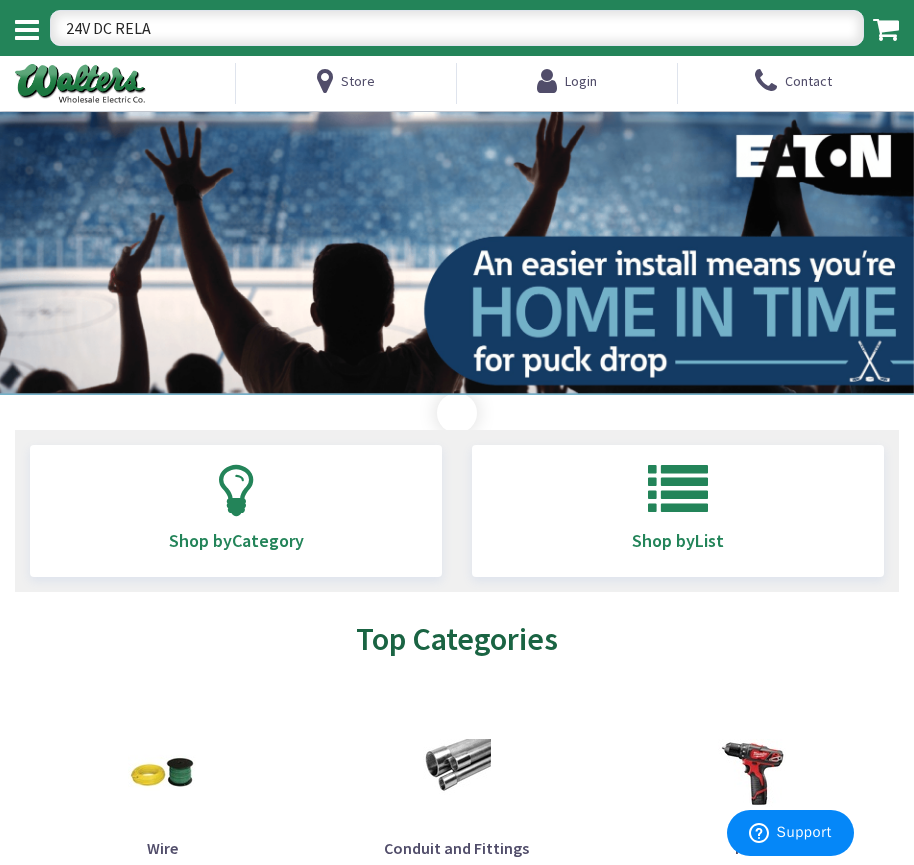 type on "24V DC RELAY" 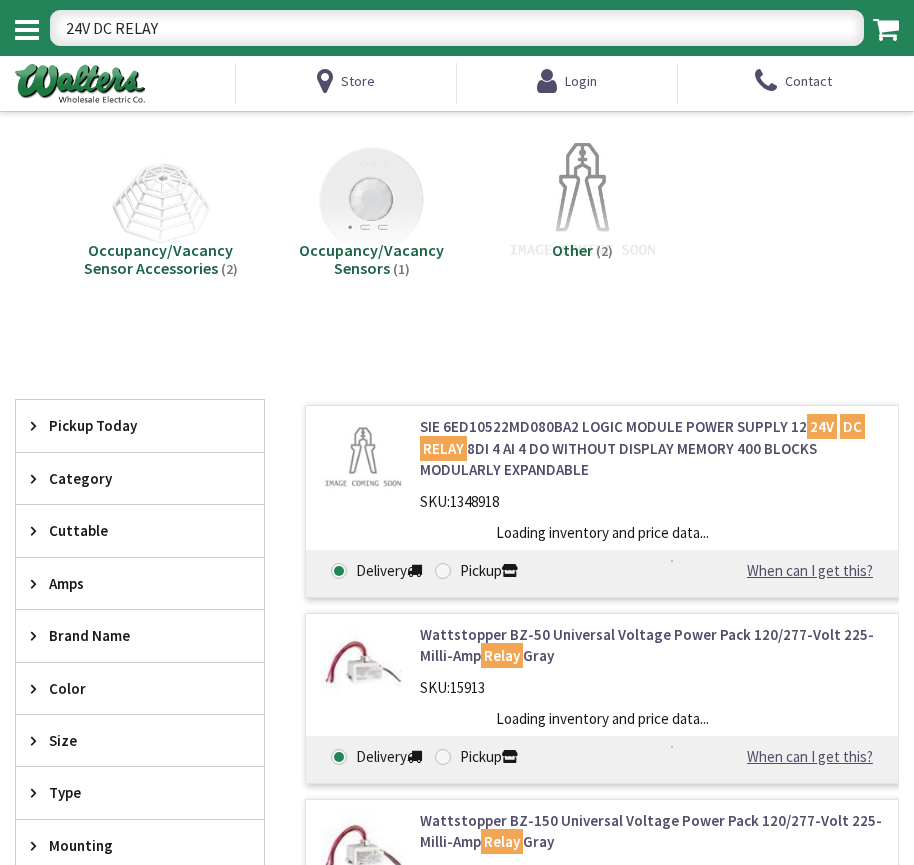 scroll, scrollTop: 0, scrollLeft: 0, axis: both 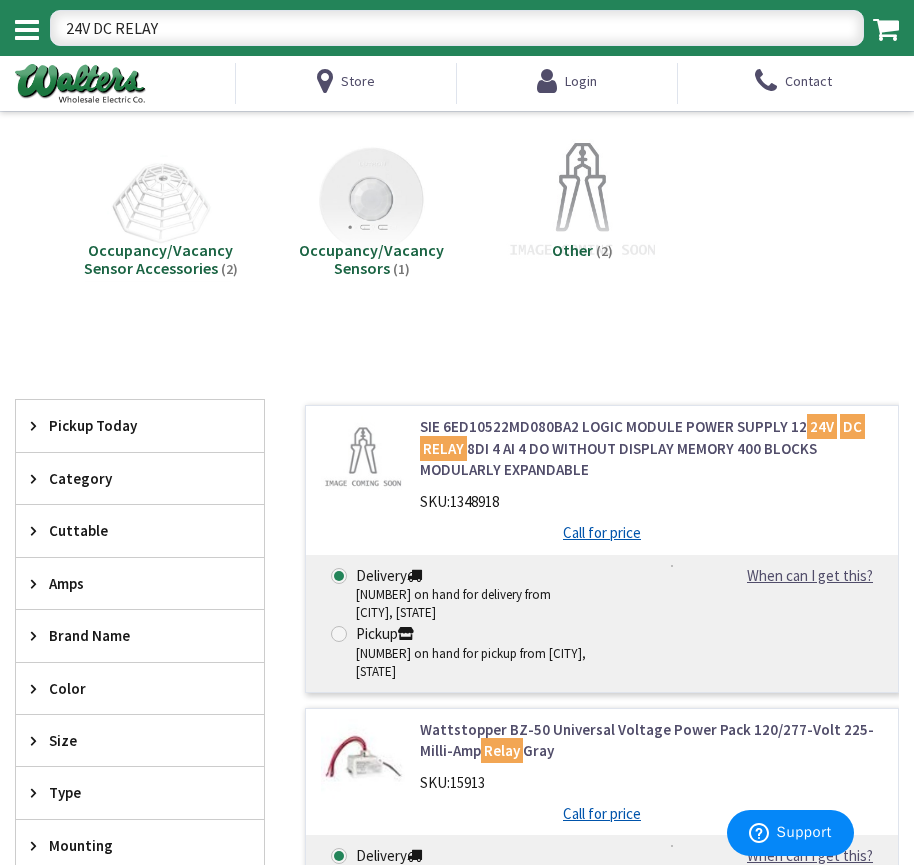 click on "24V DC RELAY" at bounding box center (457, 28) 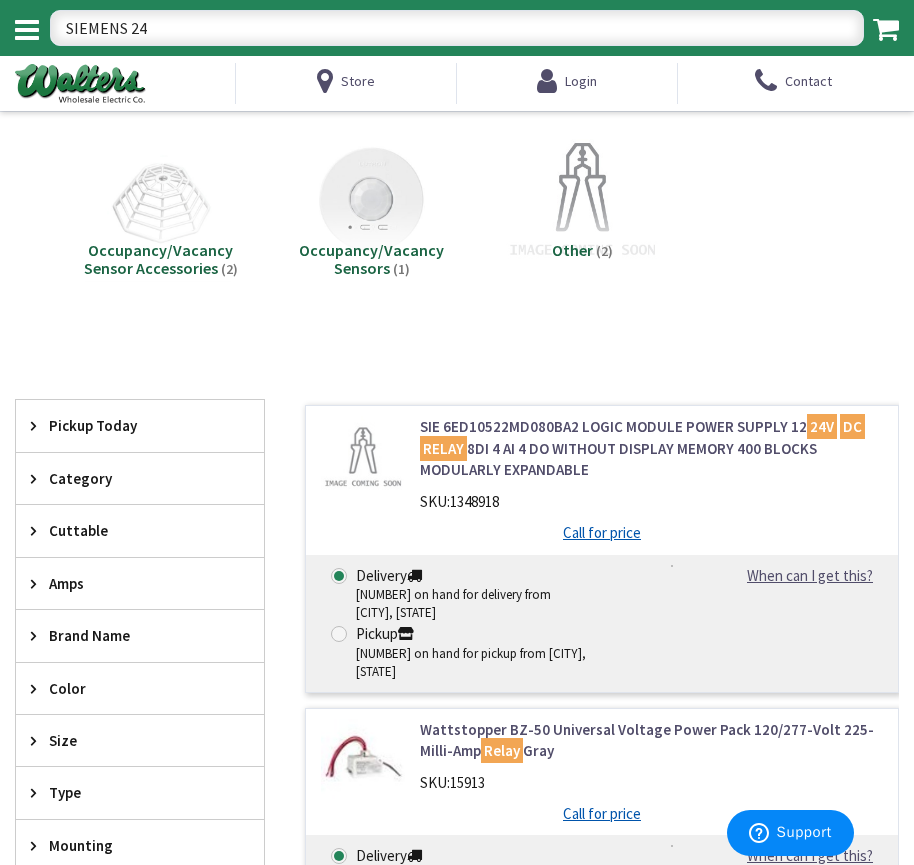 type on "SIEMENS 24V" 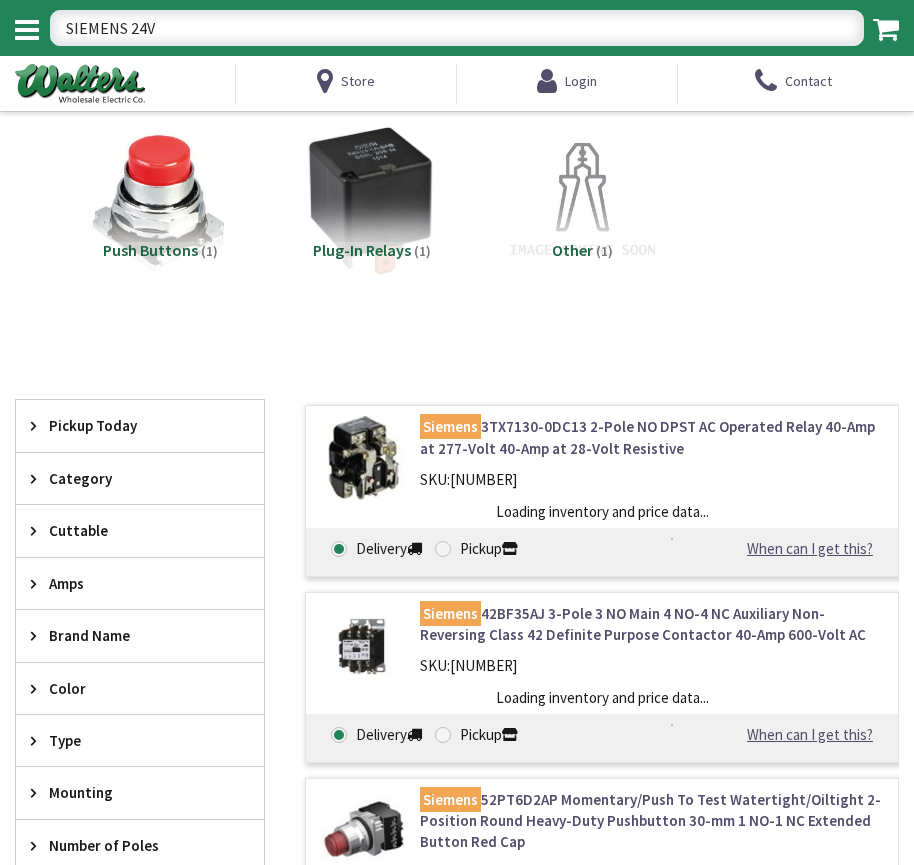 scroll, scrollTop: 0, scrollLeft: 0, axis: both 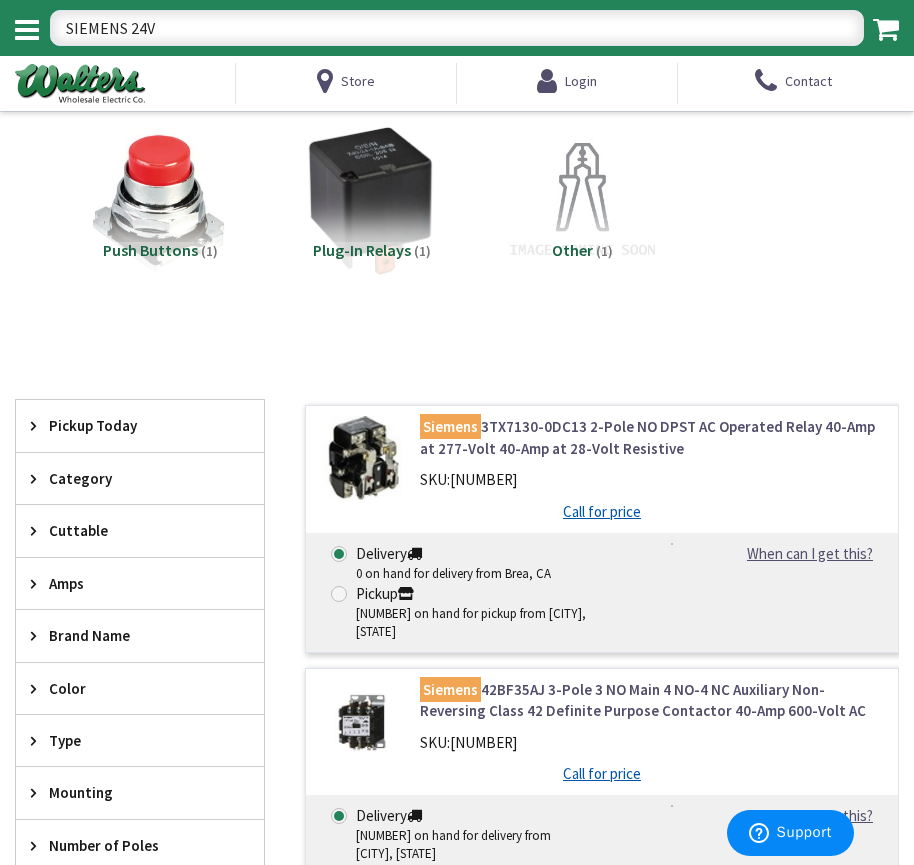 drag, startPoint x: 181, startPoint y: 22, endPoint x: -18, endPoint y: 27, distance: 199.0628 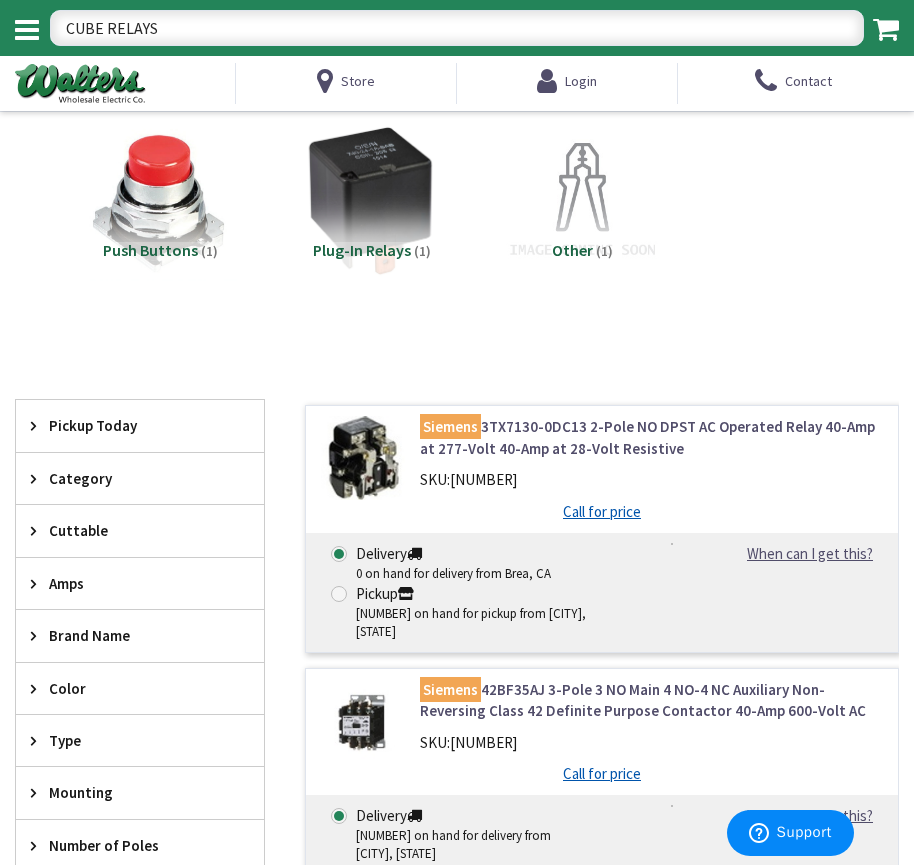 type on "CUBE RELAYS" 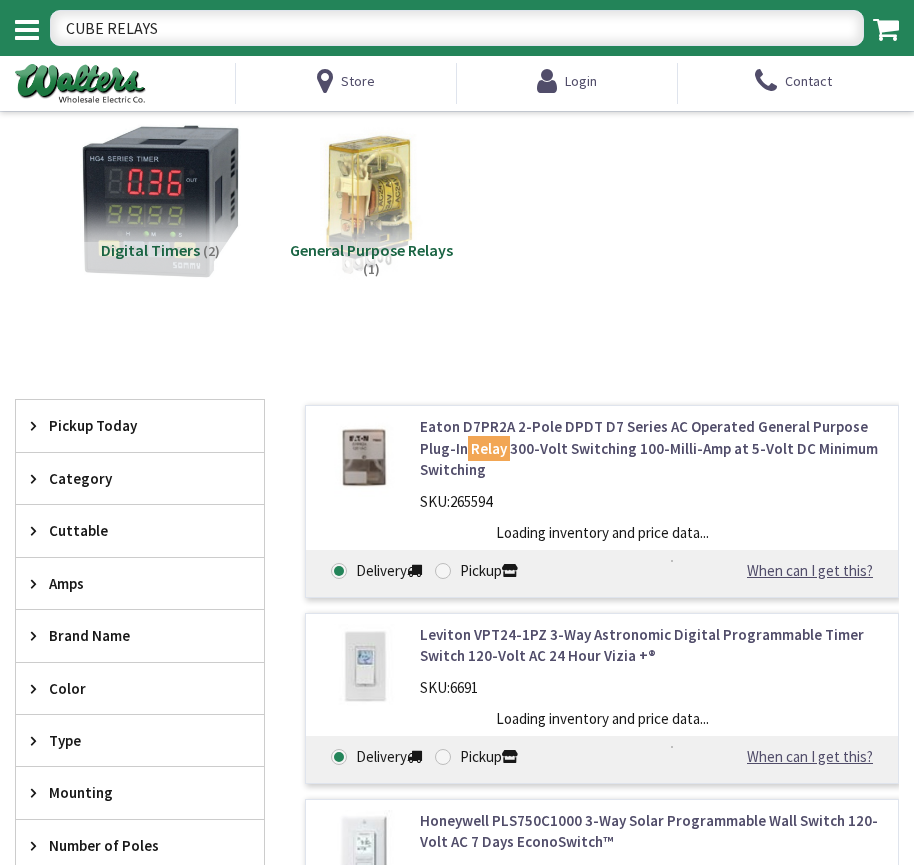 scroll, scrollTop: 0, scrollLeft: 0, axis: both 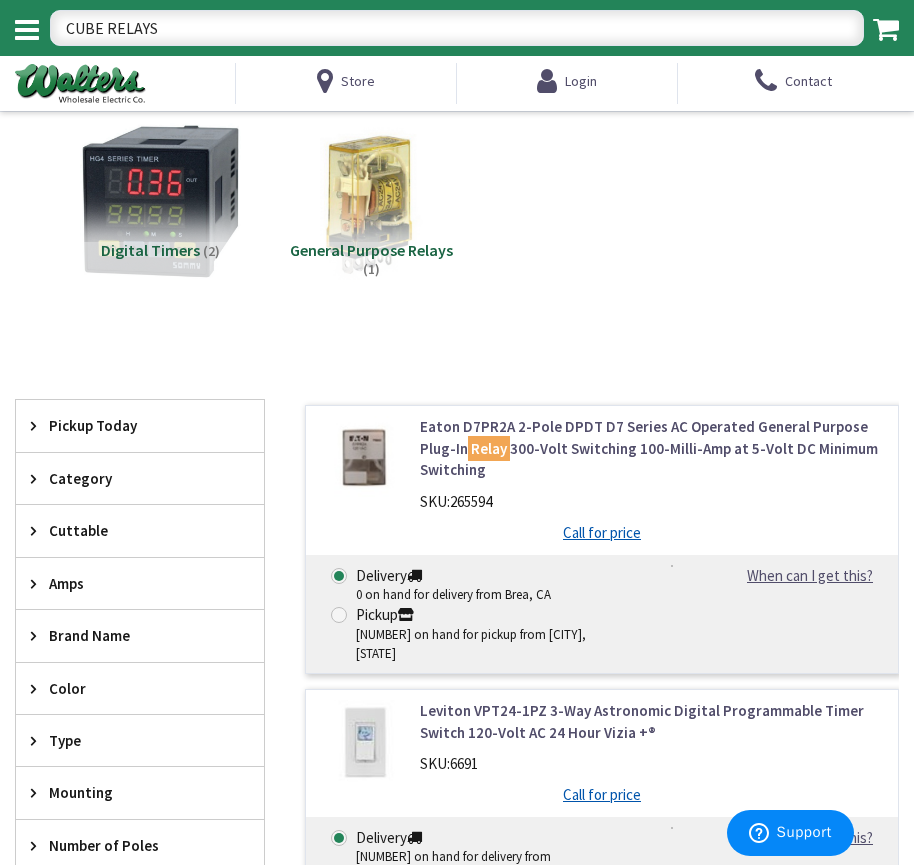 click on "CUBE RELAYS" at bounding box center [457, 28] 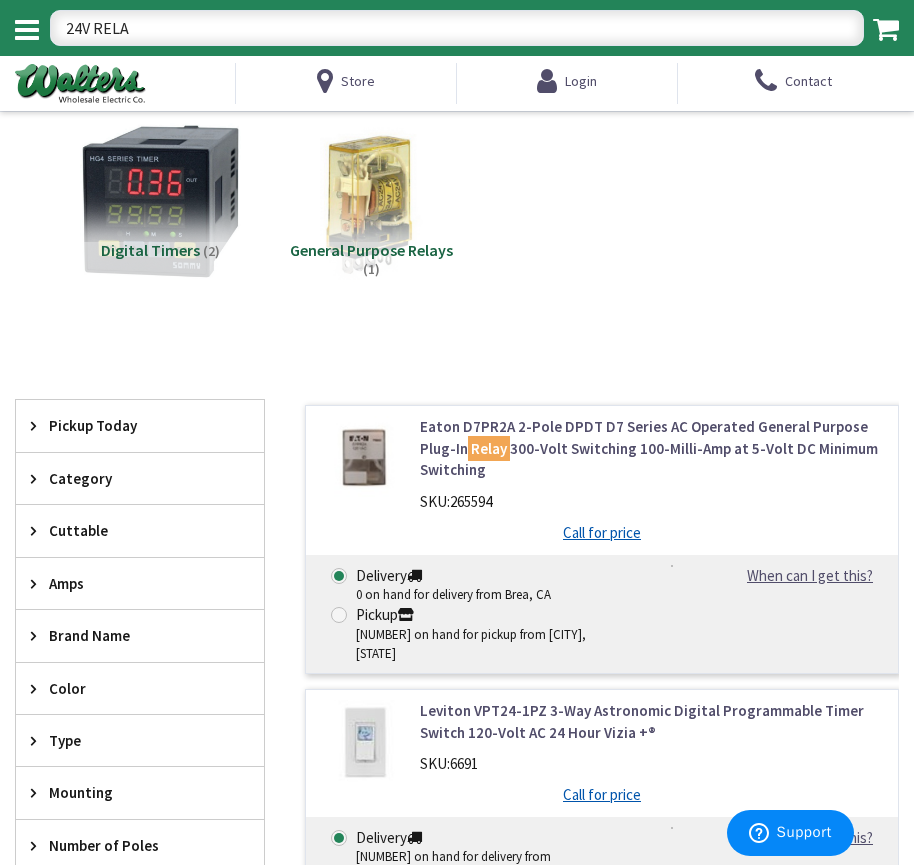 type on "24V RELAY" 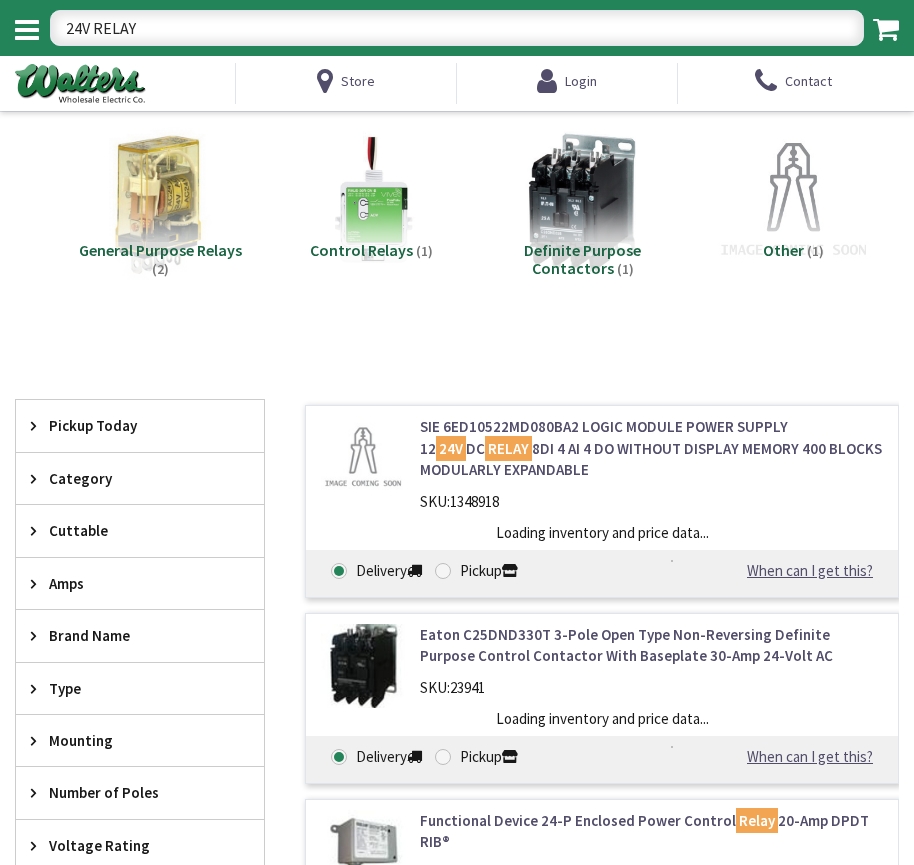 scroll, scrollTop: 0, scrollLeft: 0, axis: both 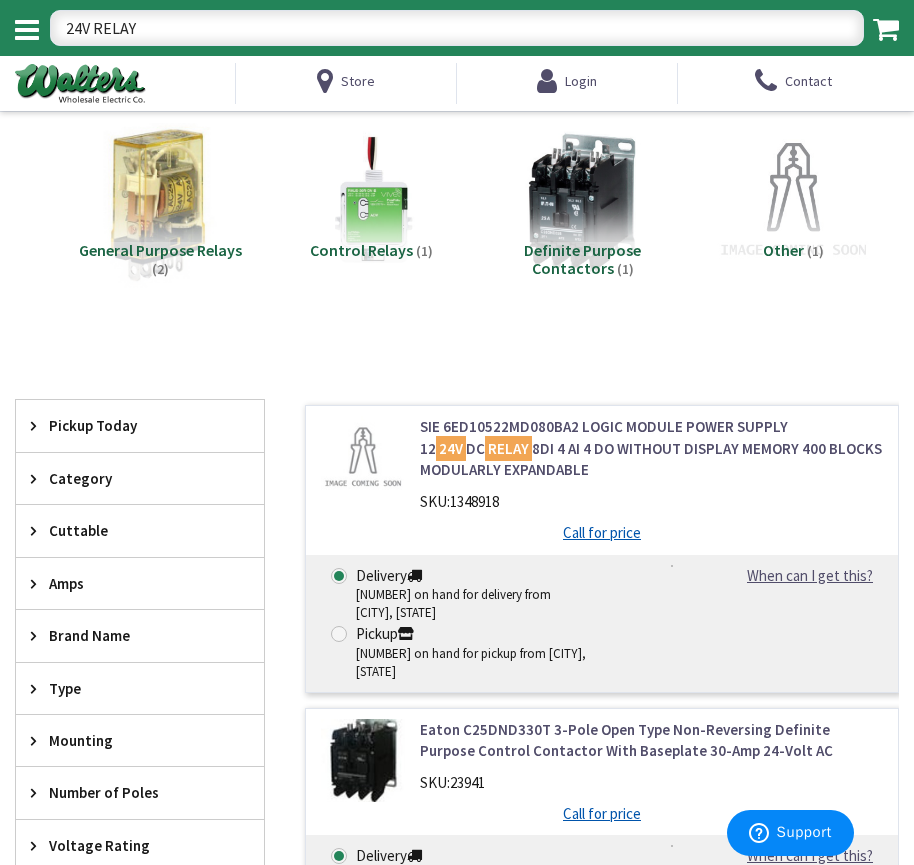 click at bounding box center [160, 201] 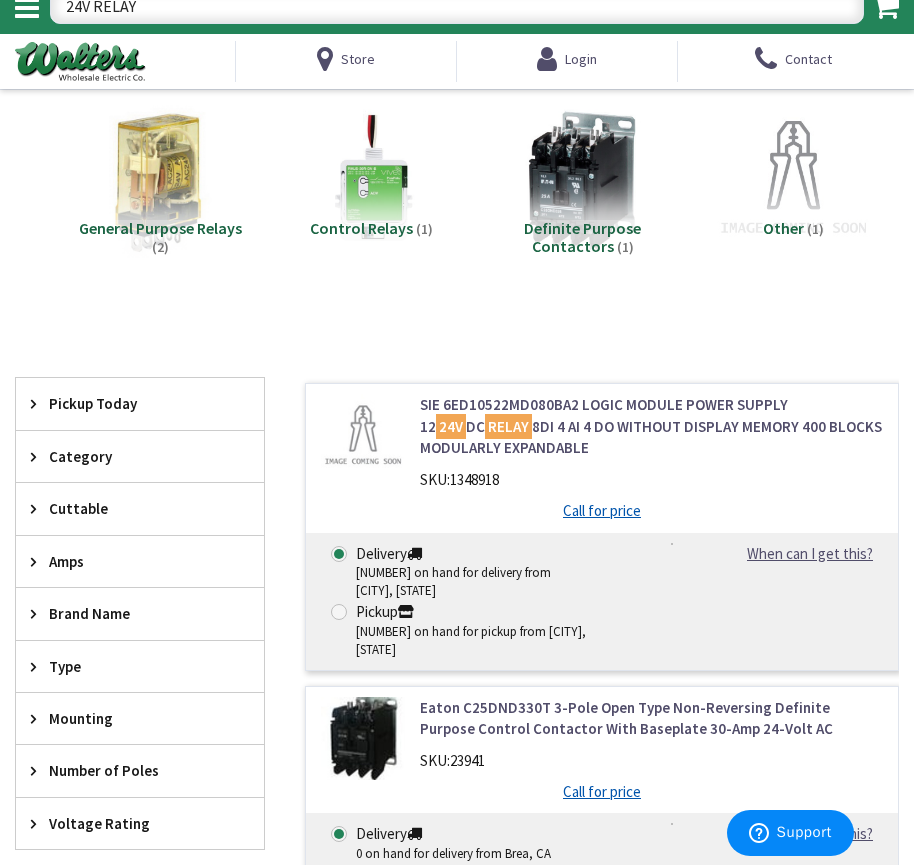 scroll, scrollTop: 0, scrollLeft: 0, axis: both 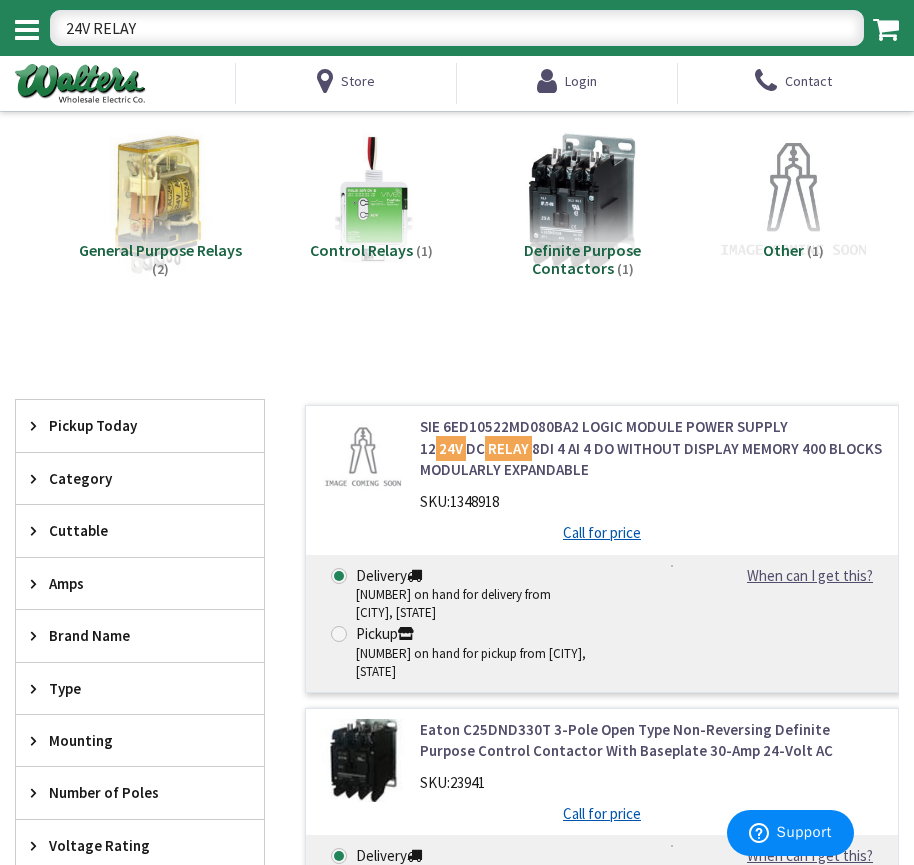 drag, startPoint x: 180, startPoint y: 36, endPoint x: 4, endPoint y: 24, distance: 176.40862 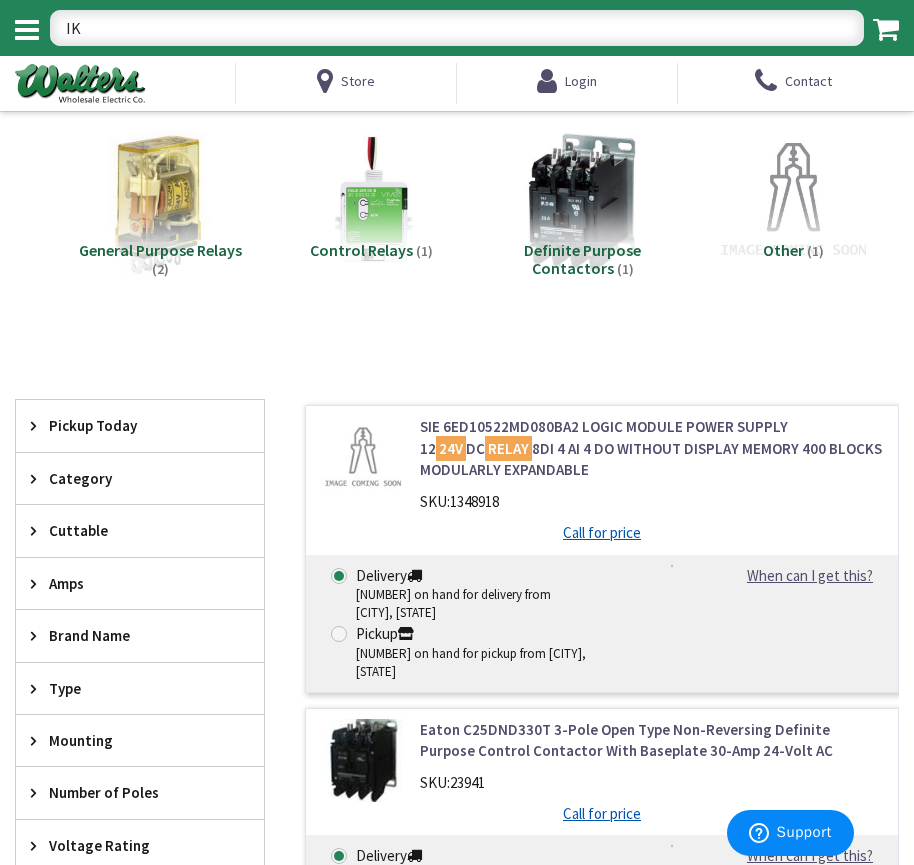 type on "I" 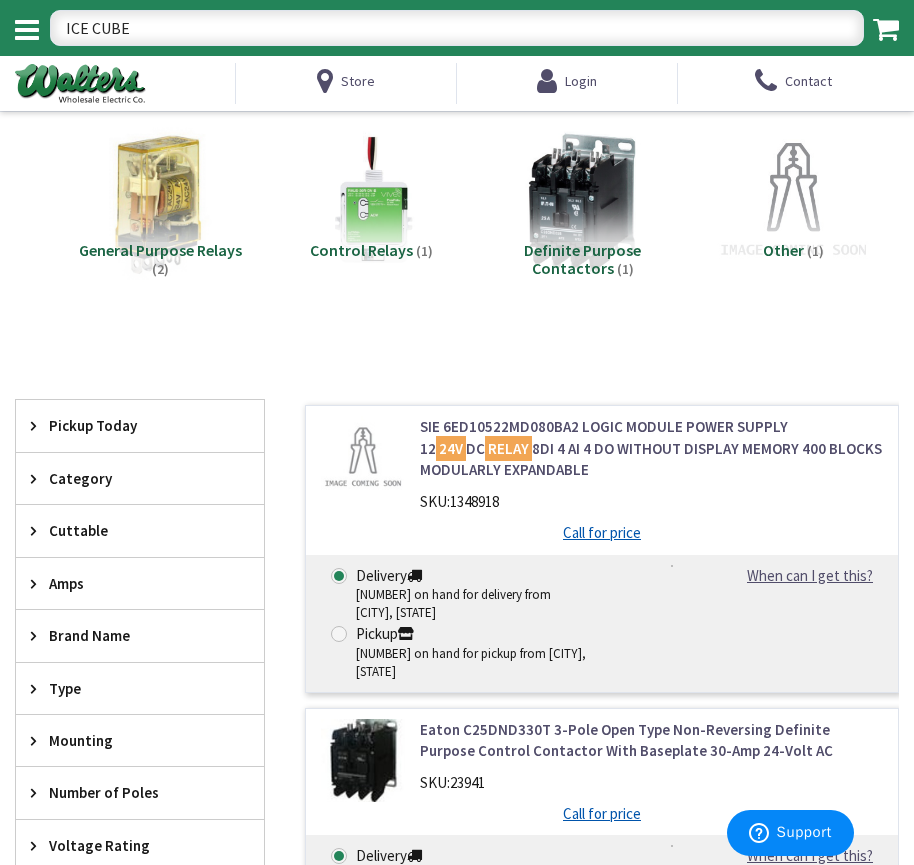 type on "ICE CUBE" 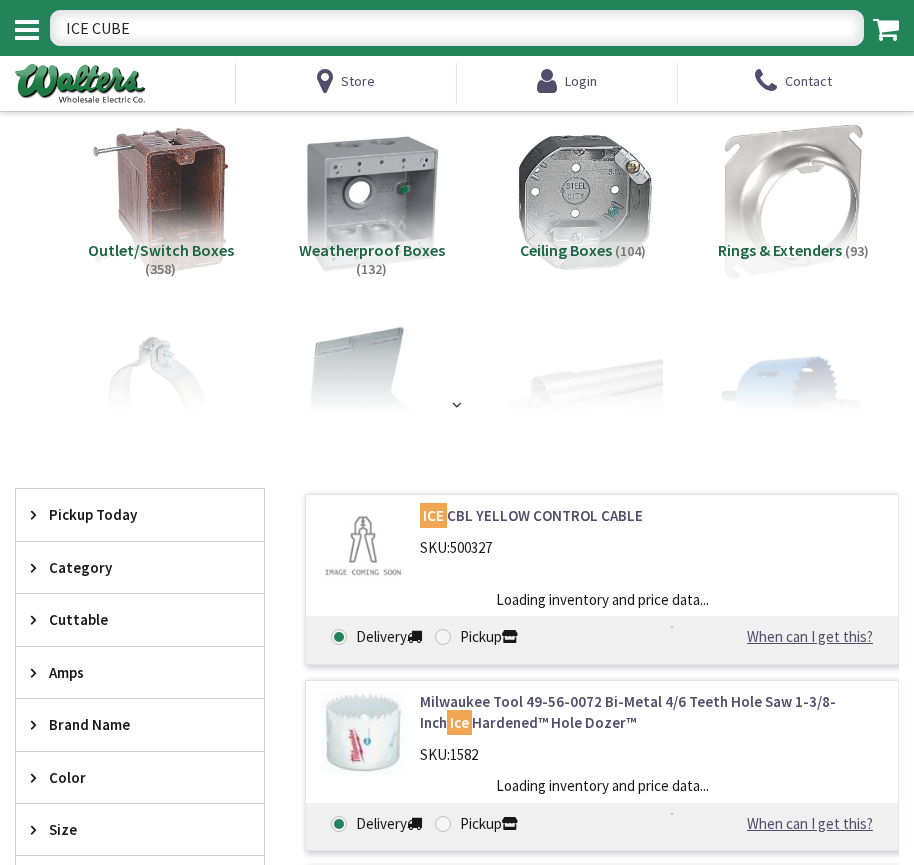 scroll, scrollTop: 0, scrollLeft: 0, axis: both 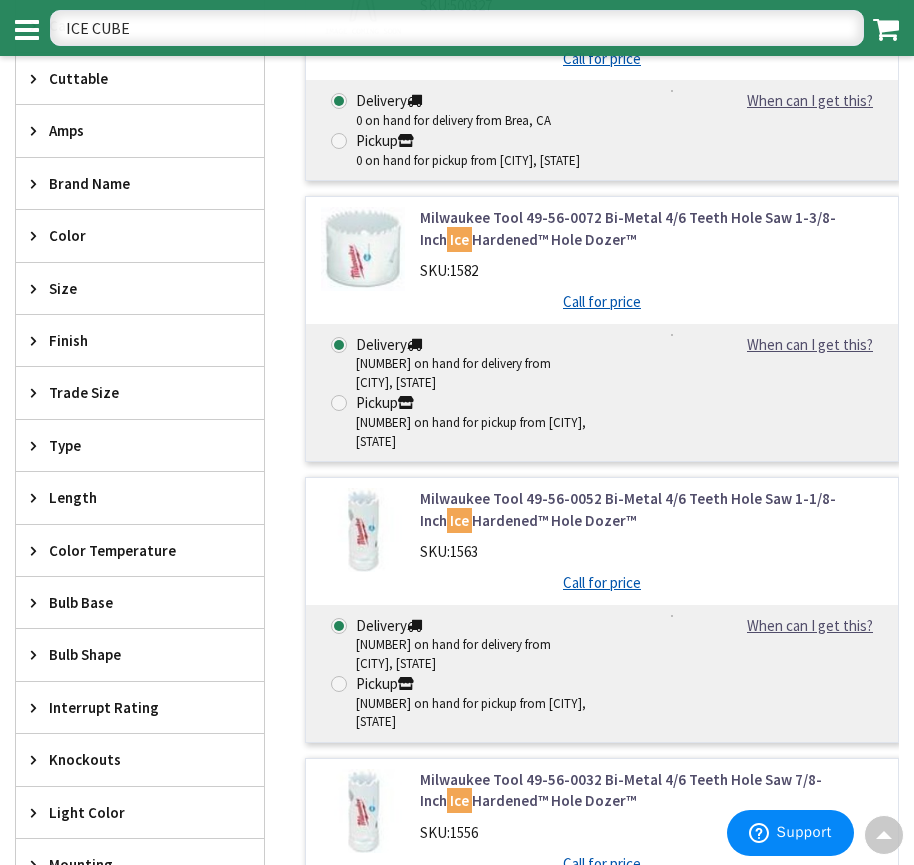 click on "ICE CUBE" at bounding box center [457, 28] 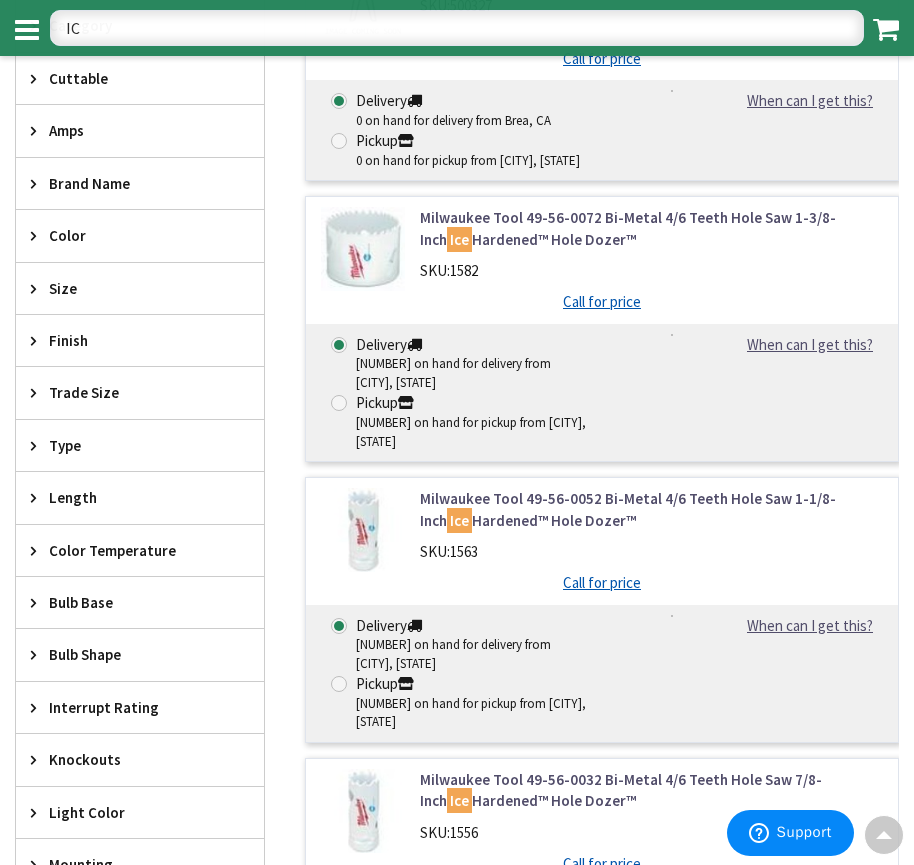 type on "I" 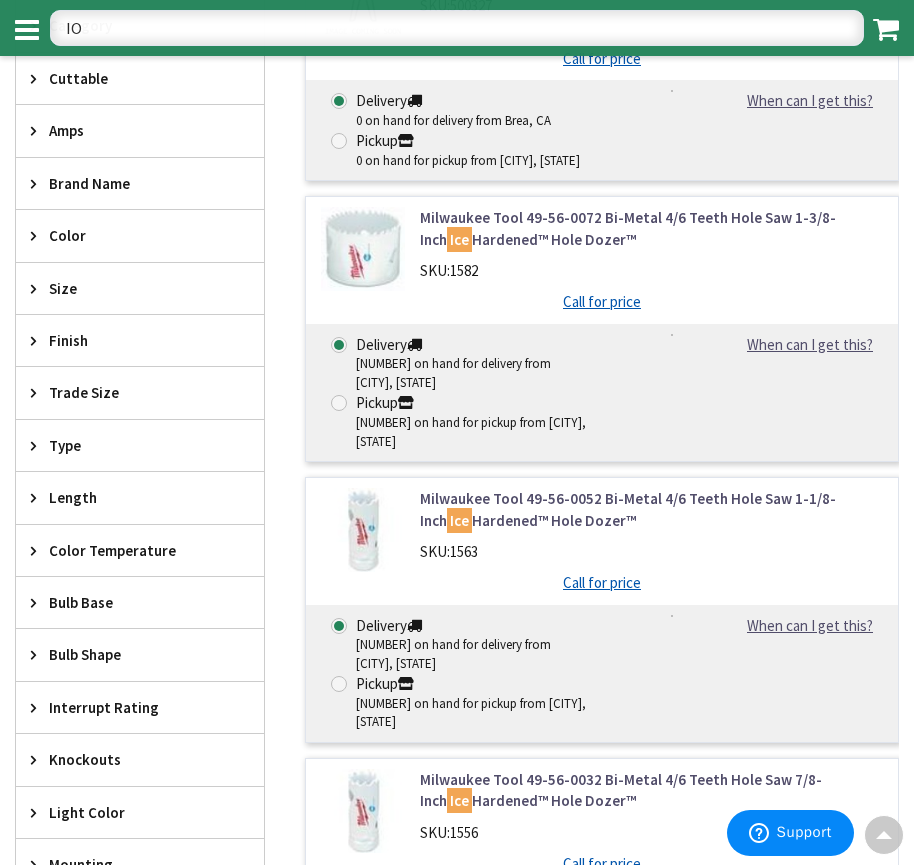 type on "I" 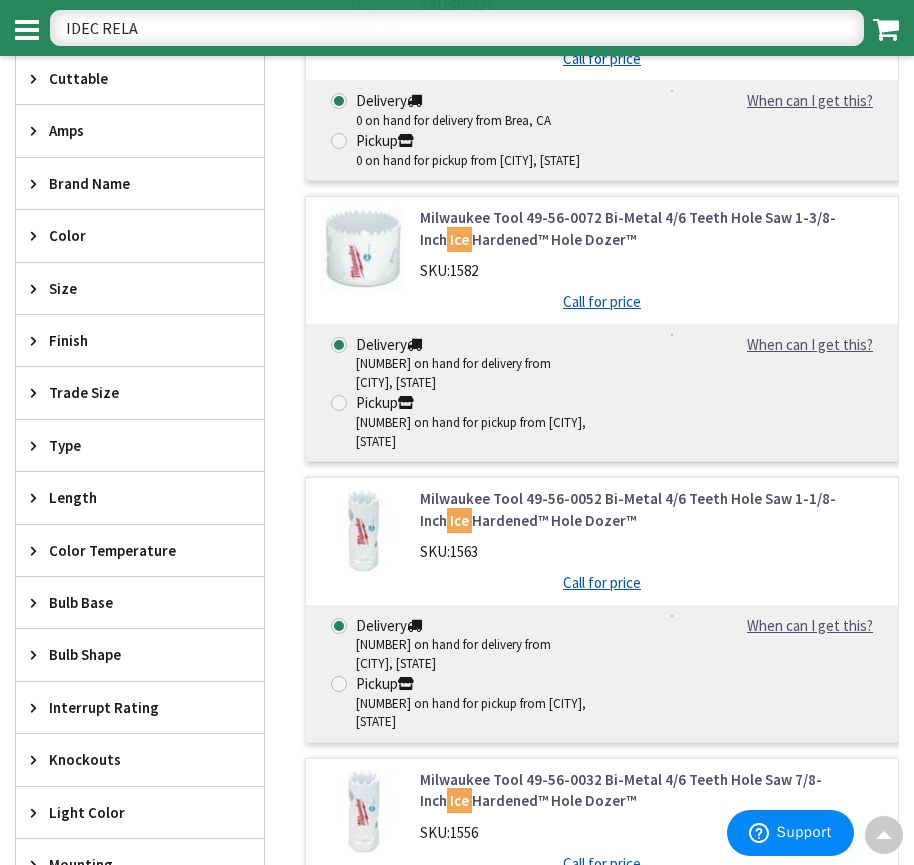 type on "IDEC RELAY" 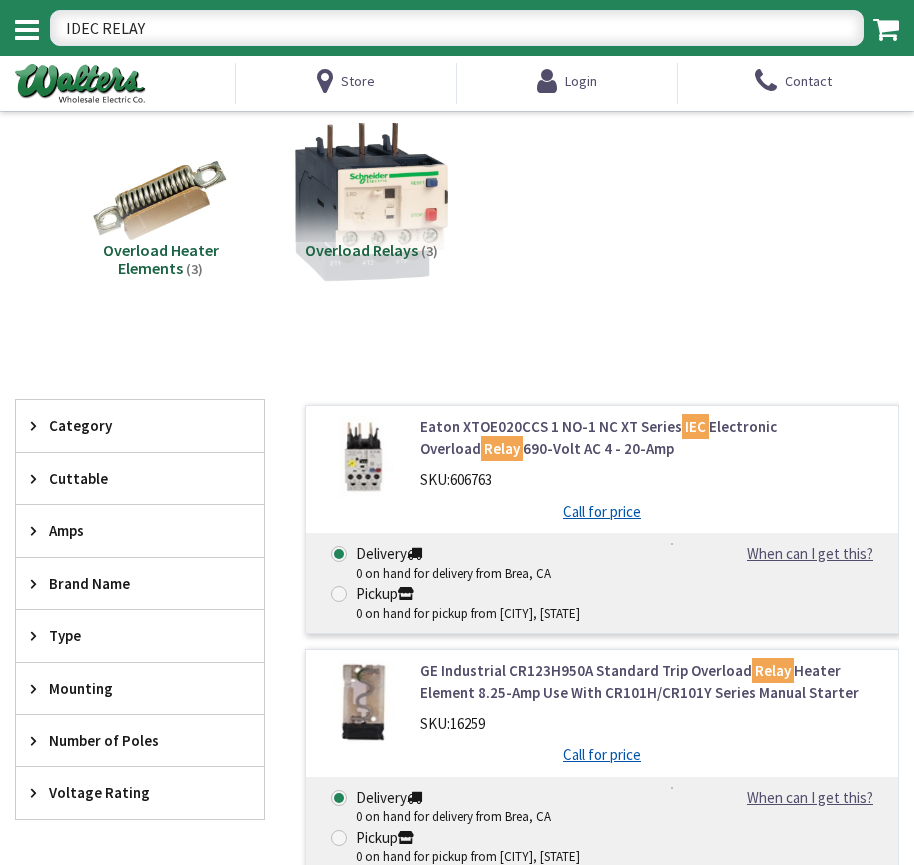 scroll, scrollTop: 0, scrollLeft: 0, axis: both 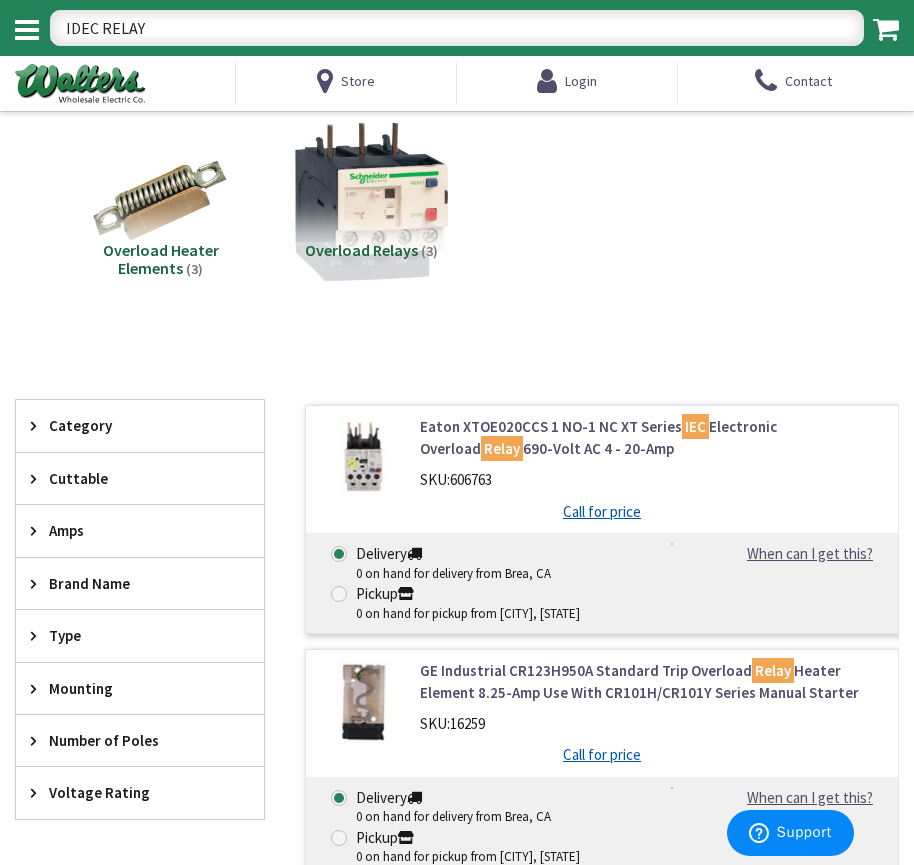 click on "IDEC RELAY" at bounding box center (457, 28) 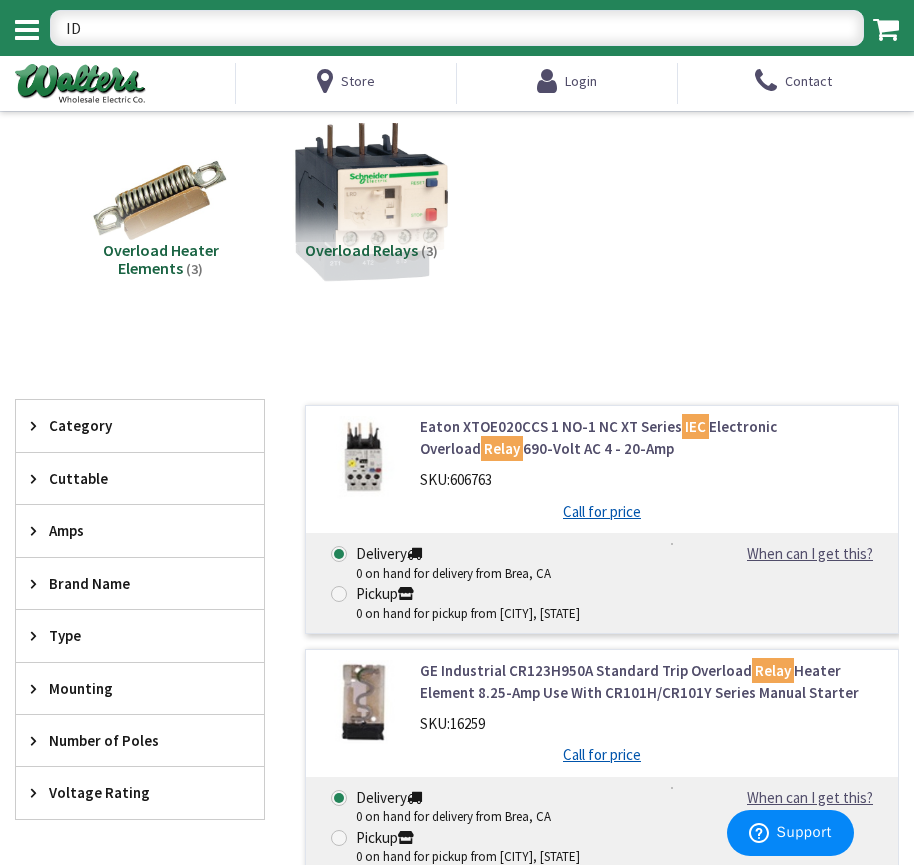 type on "I" 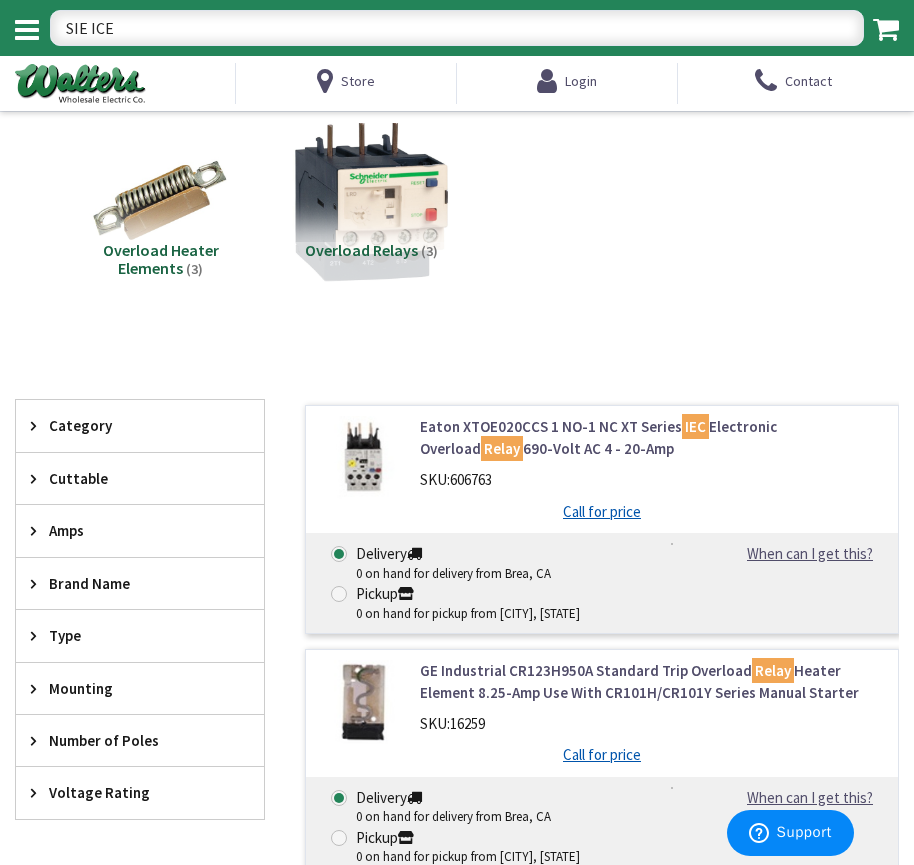 click on "SIE ICE" at bounding box center (457, 28) 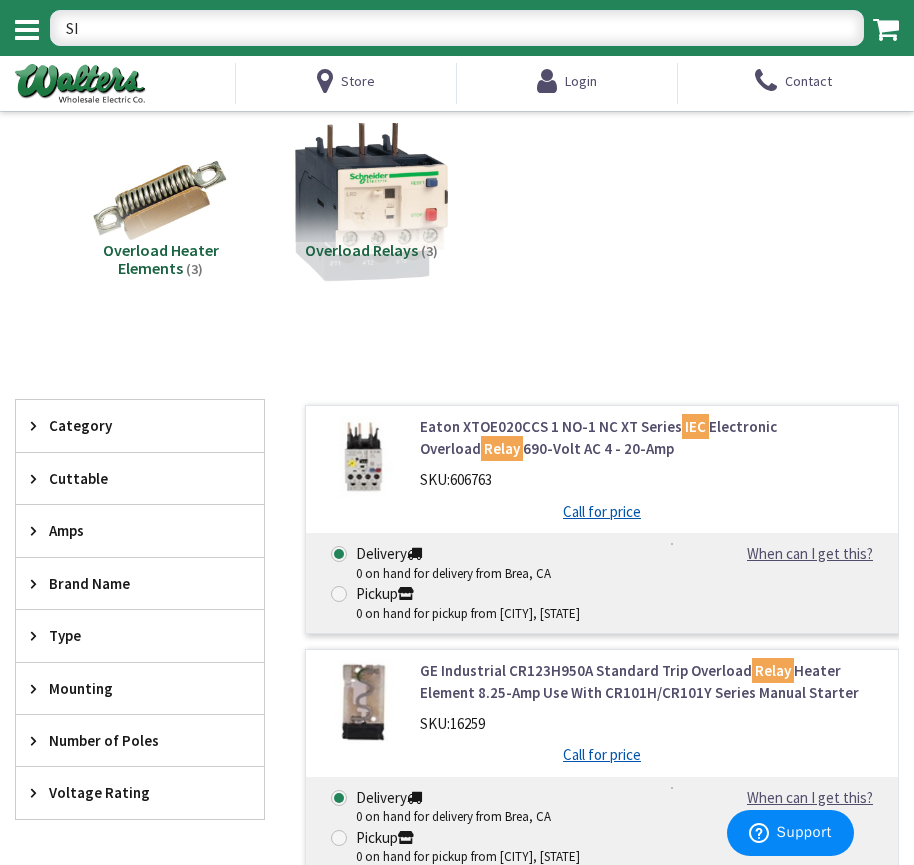 type on "S" 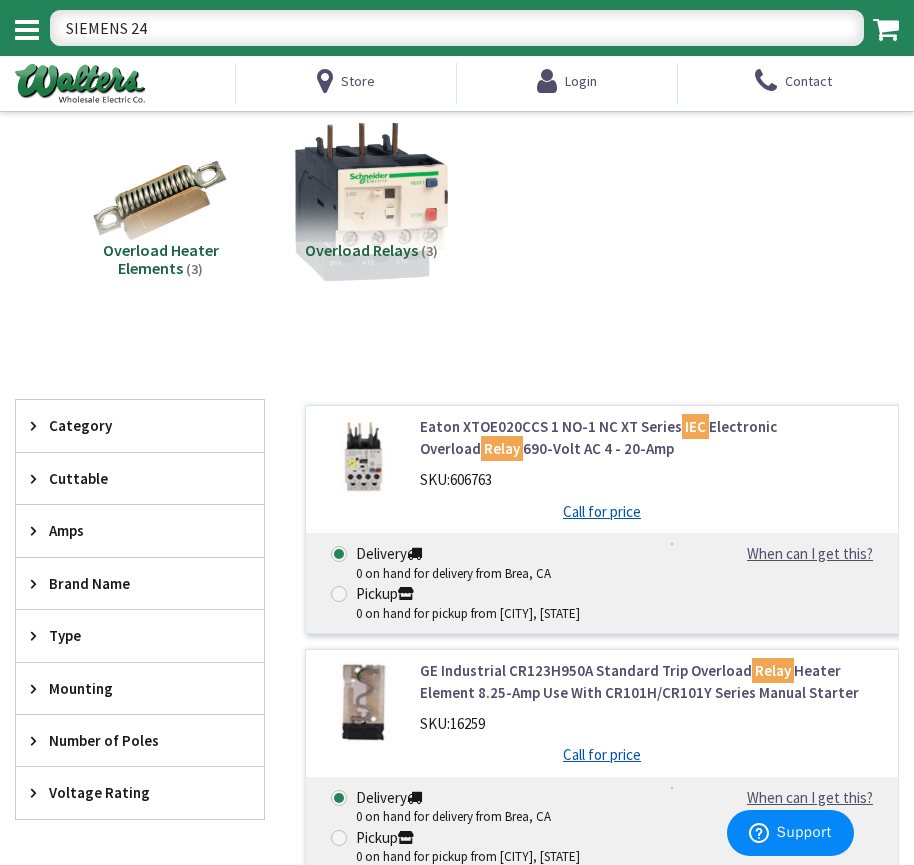 type on "SIEMENS 24V" 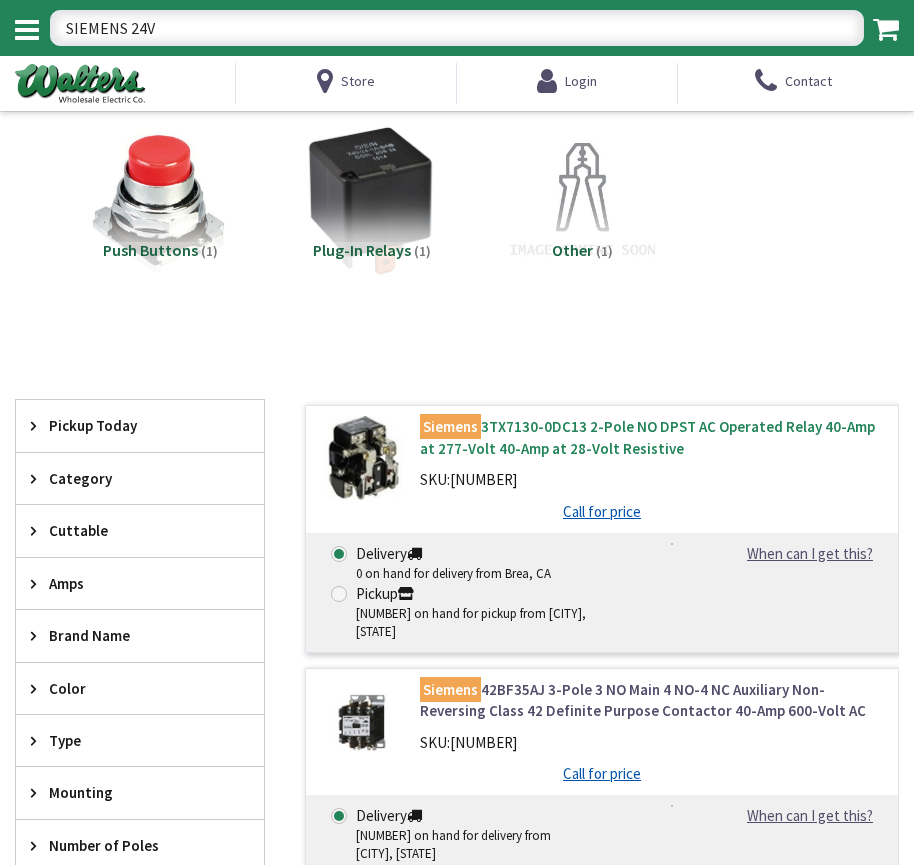 scroll, scrollTop: 0, scrollLeft: 0, axis: both 